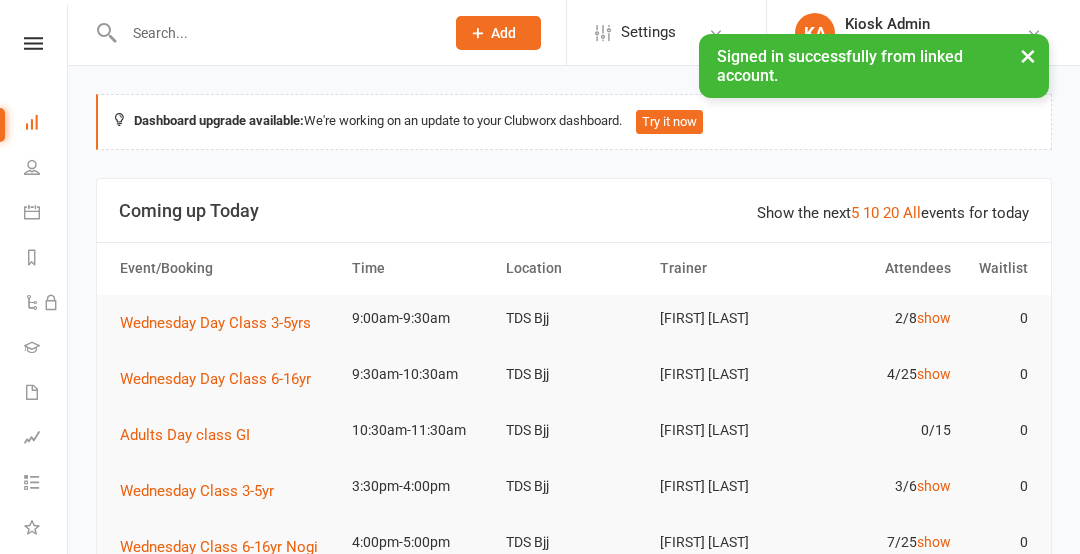 click at bounding box center (274, 33) 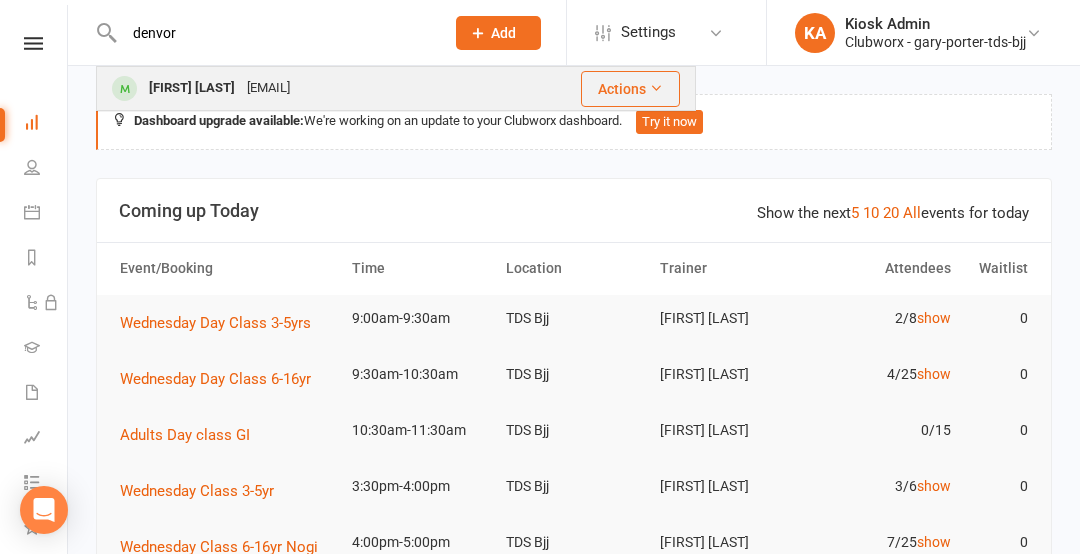 type on "denvor" 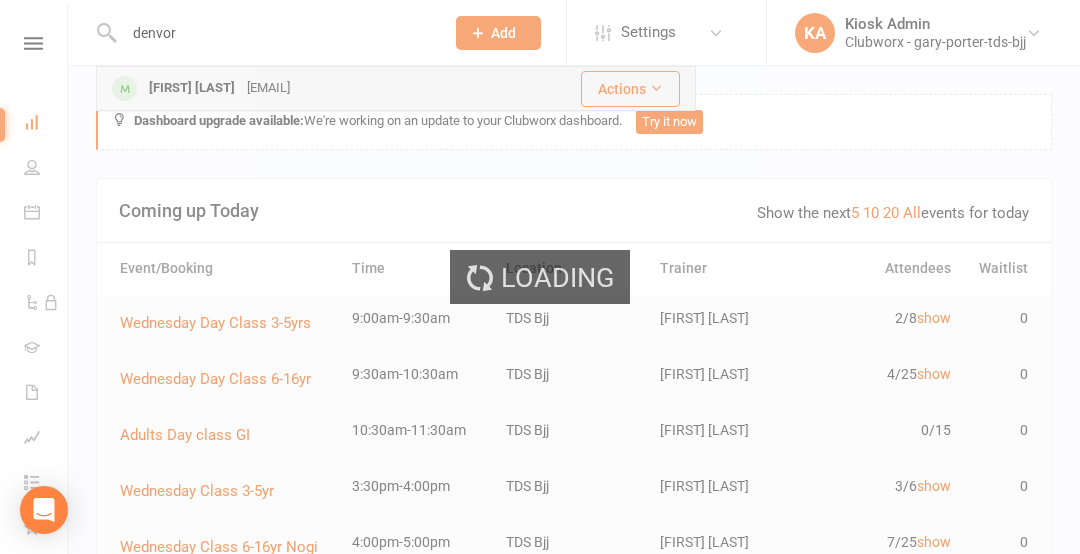 type 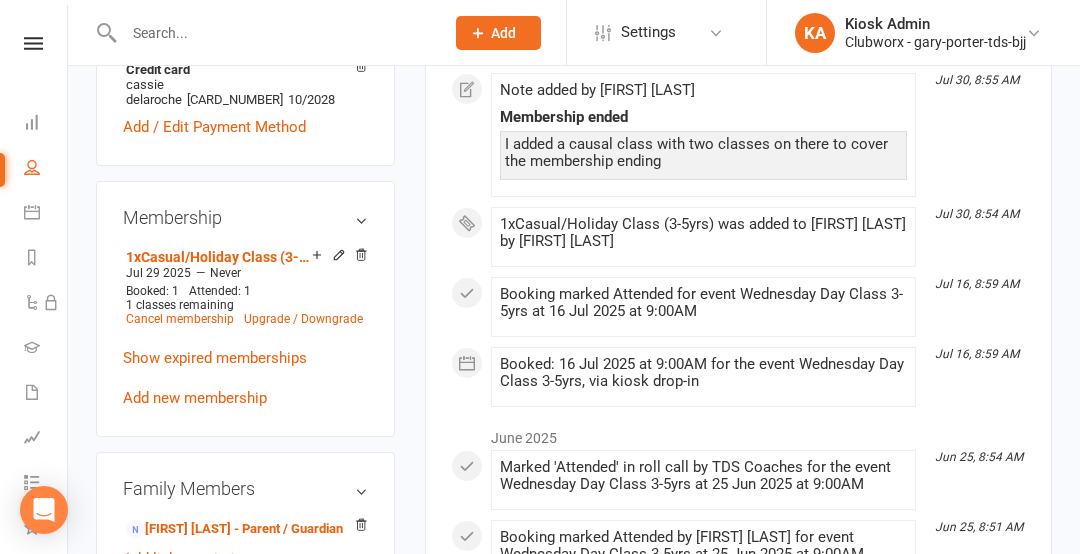 scroll, scrollTop: 750, scrollLeft: 0, axis: vertical 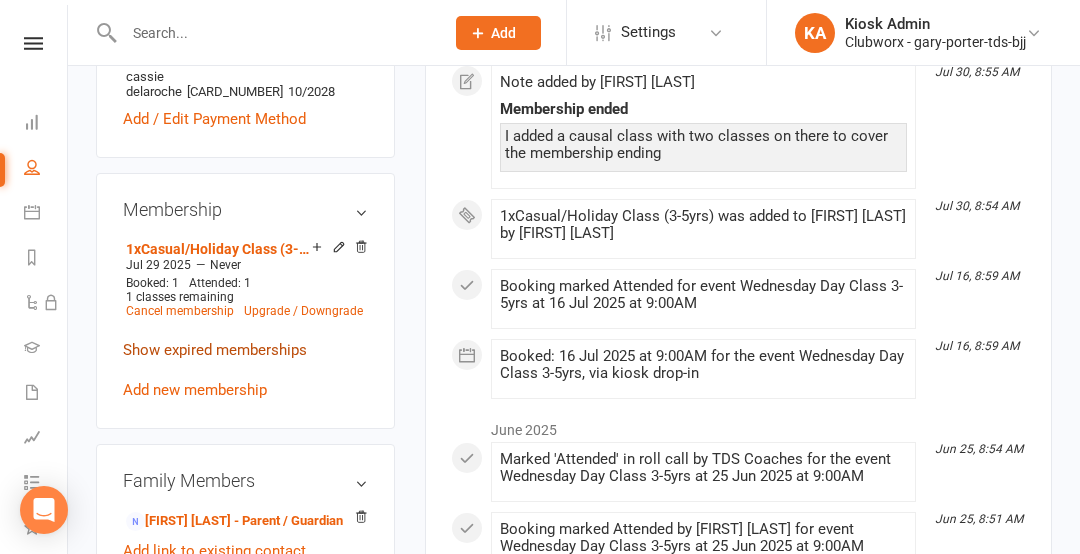click on "Show expired memberships" at bounding box center (215, 350) 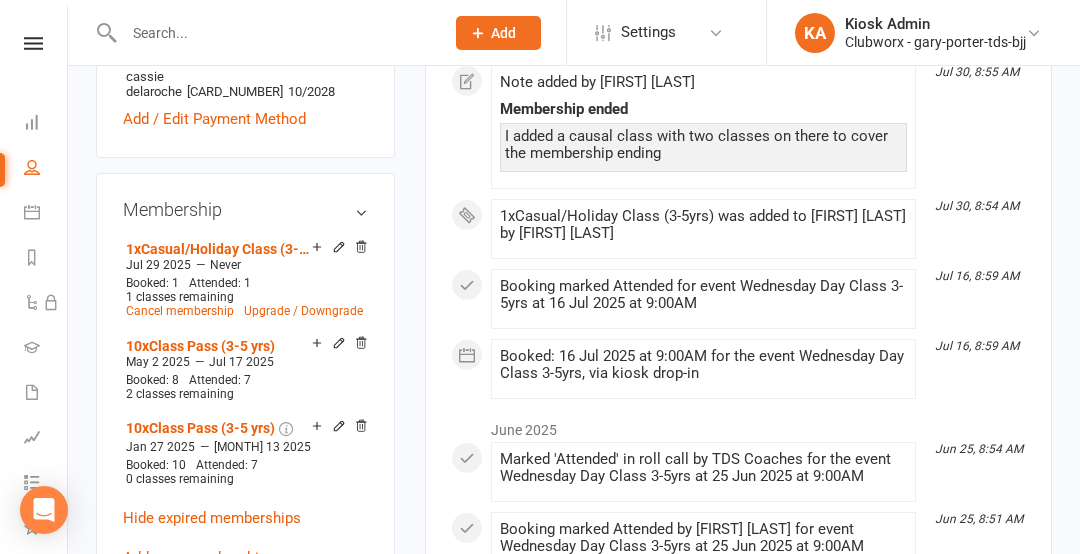 click on "Membership" at bounding box center (245, 210) 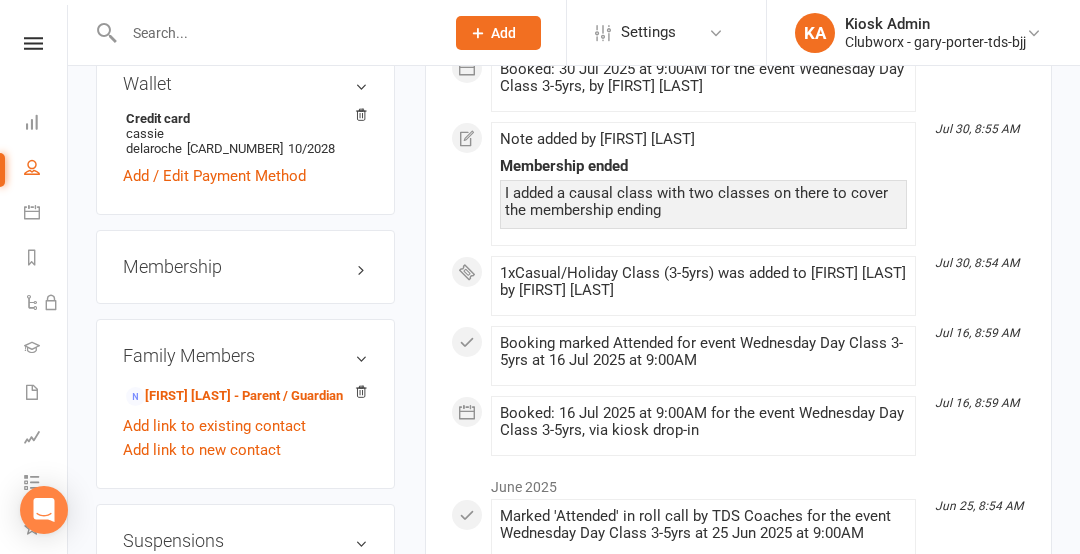 scroll, scrollTop: 0, scrollLeft: 0, axis: both 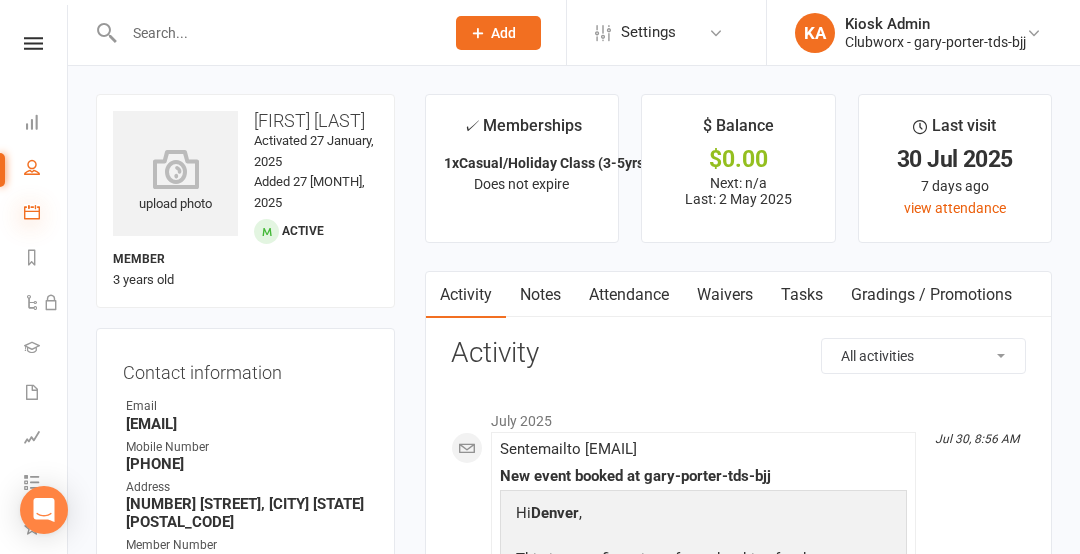 click at bounding box center (32, 212) 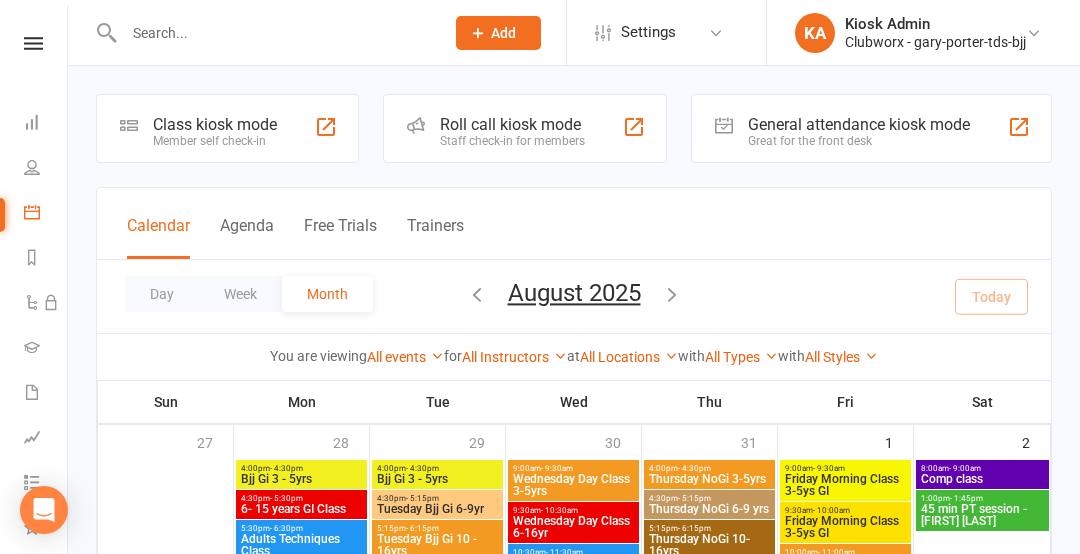click on "Staff check-in for members" at bounding box center [512, 141] 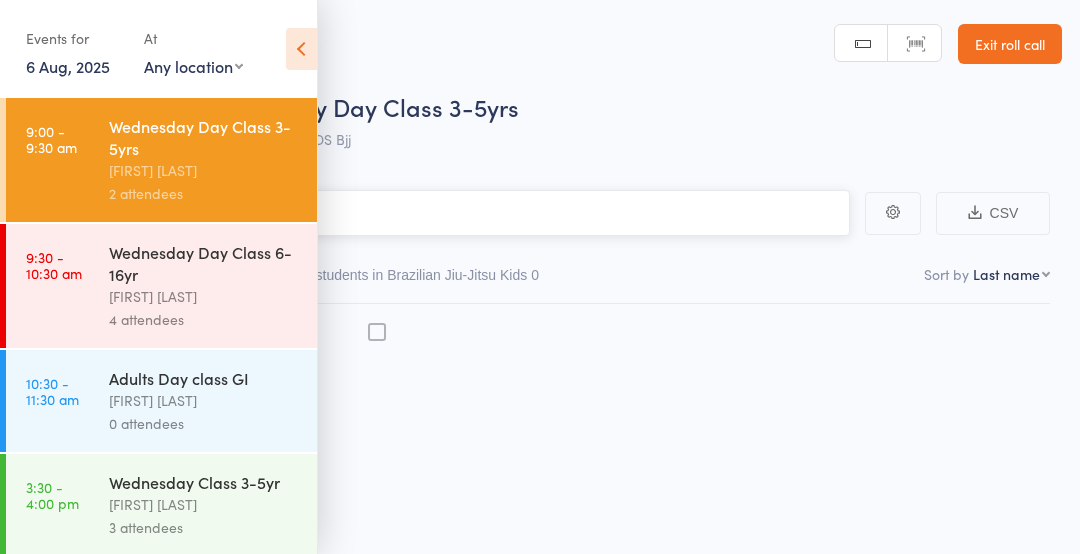 scroll, scrollTop: 0, scrollLeft: 0, axis: both 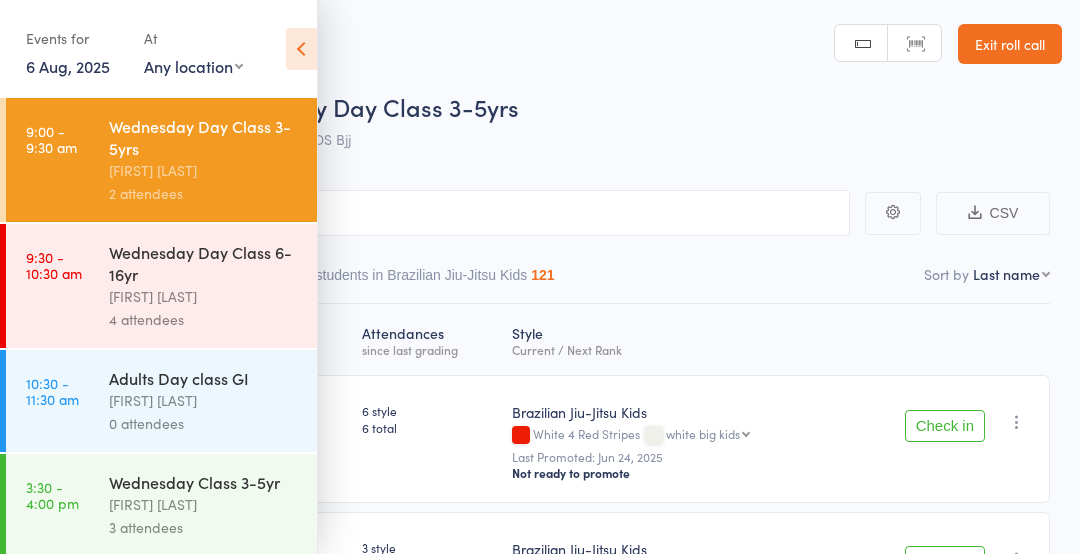 click at bounding box center [301, 49] 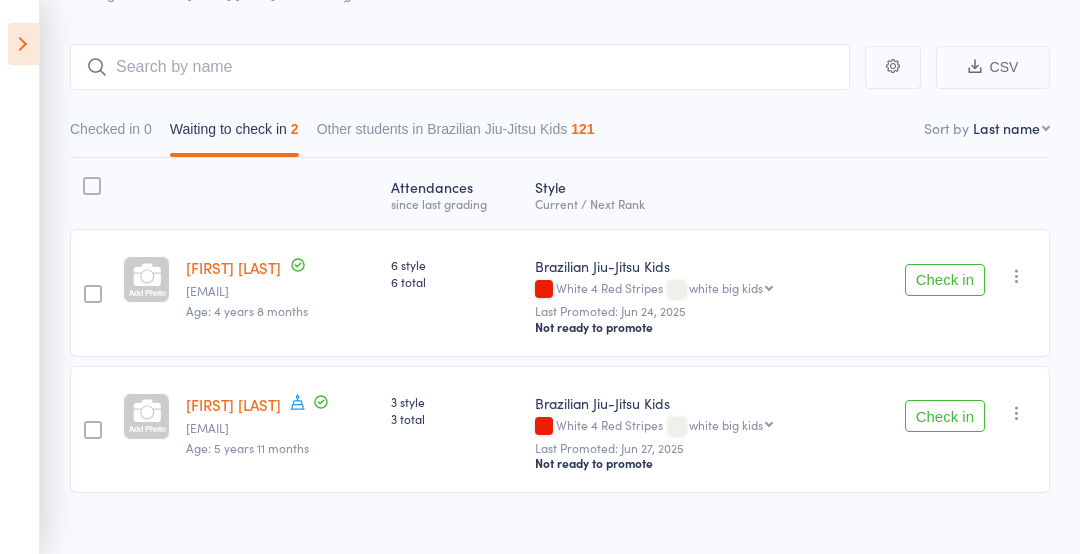 scroll, scrollTop: 171, scrollLeft: 0, axis: vertical 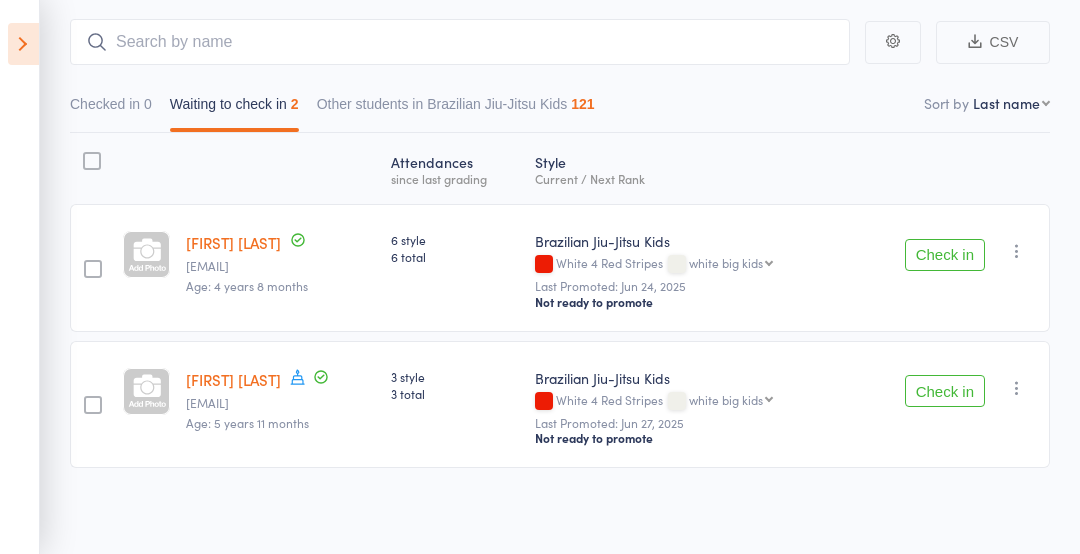 click on "Check in" at bounding box center [945, 255] 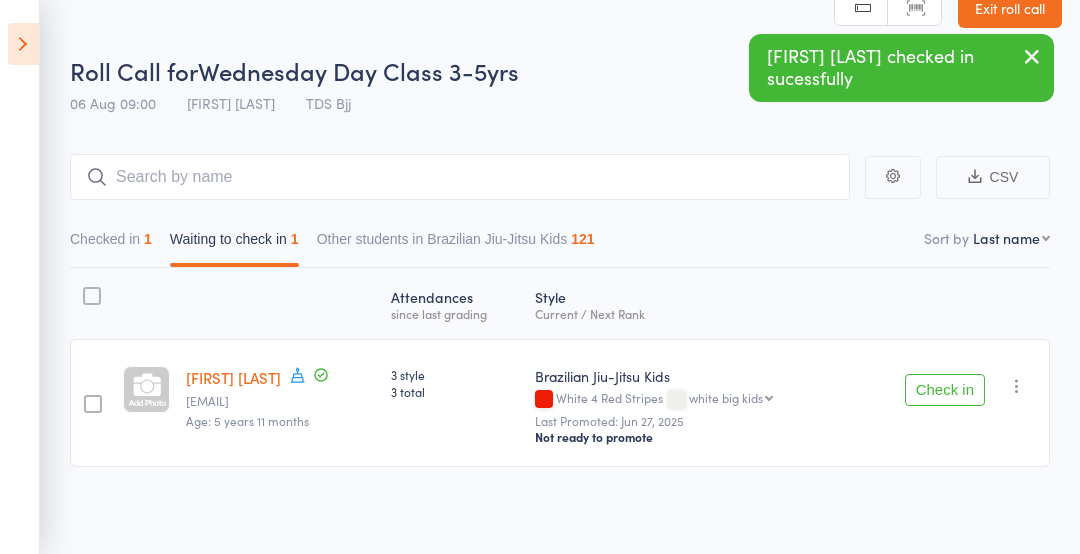 click 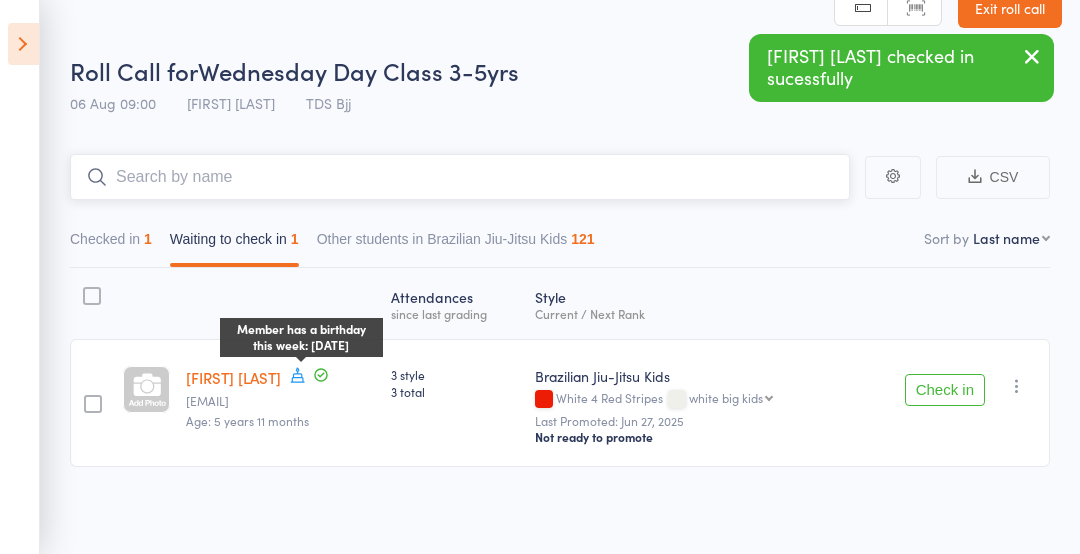 click at bounding box center [460, 177] 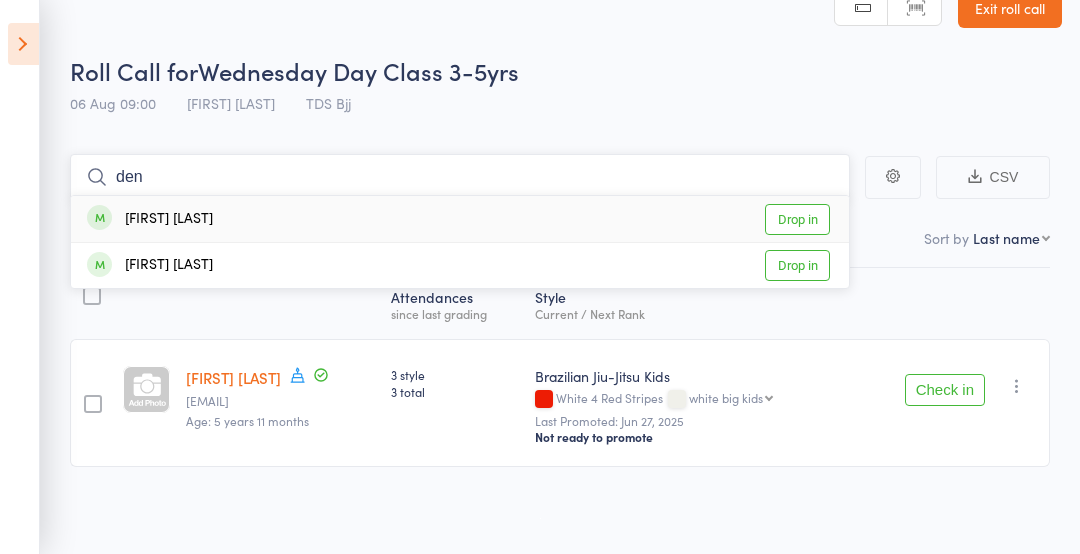 type on "den" 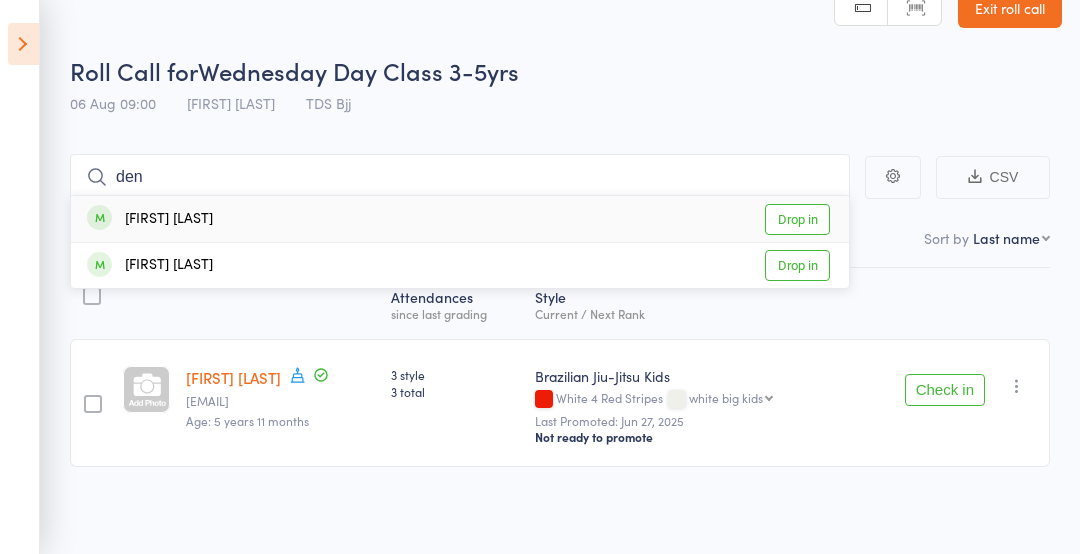 click on "Drop in" at bounding box center (797, 265) 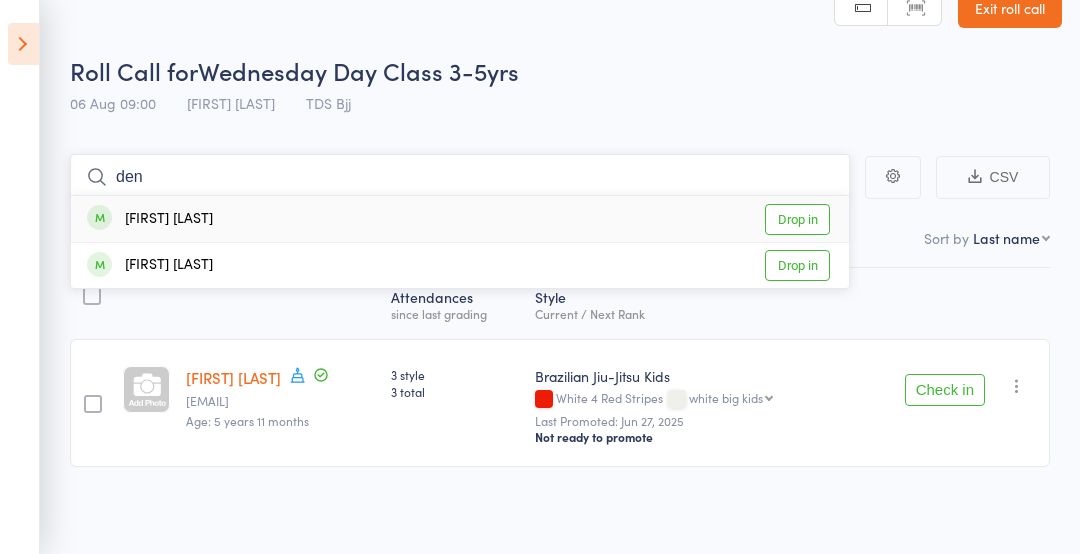 type 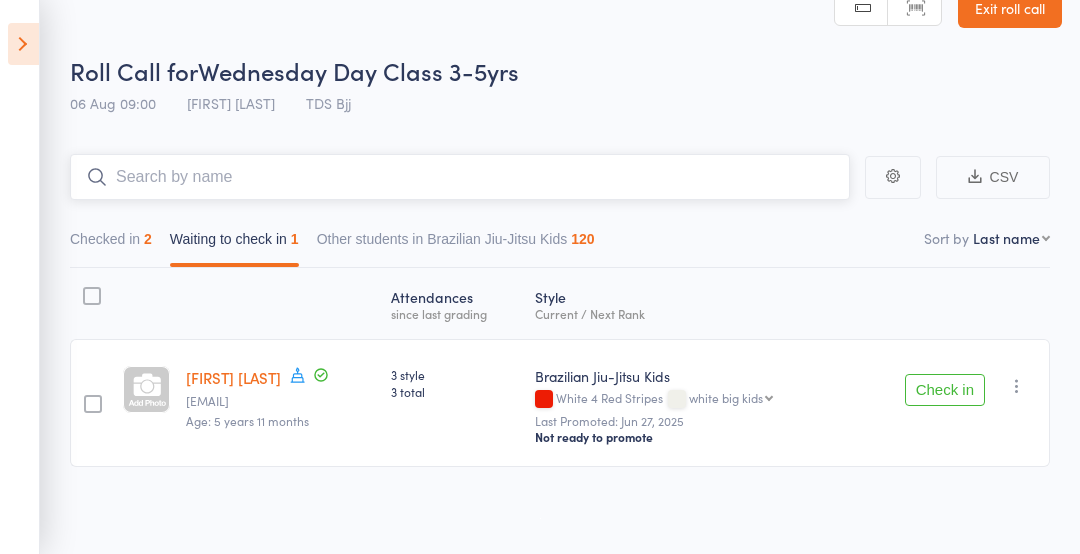 click at bounding box center [460, 177] 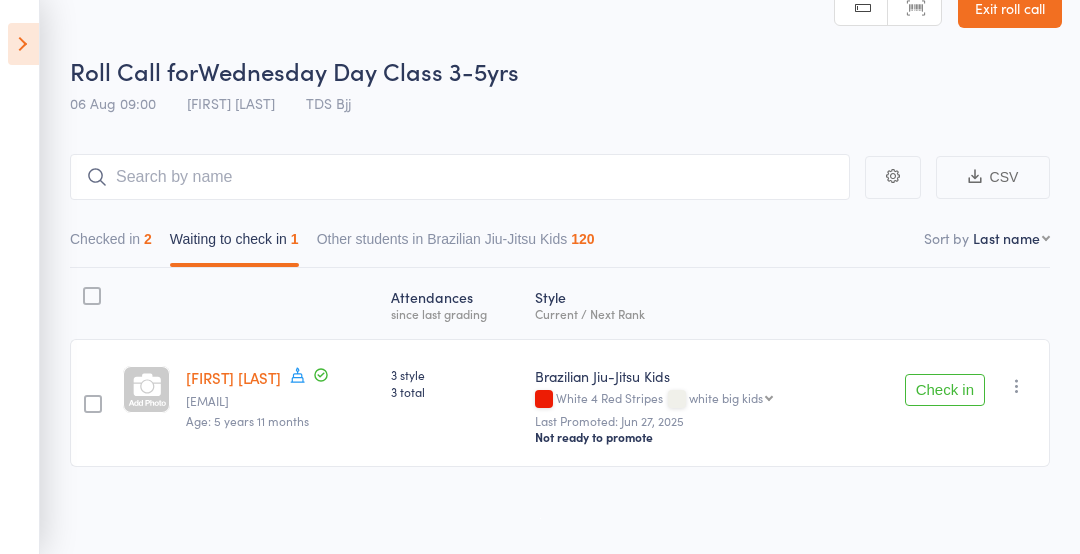 click at bounding box center [23, 44] 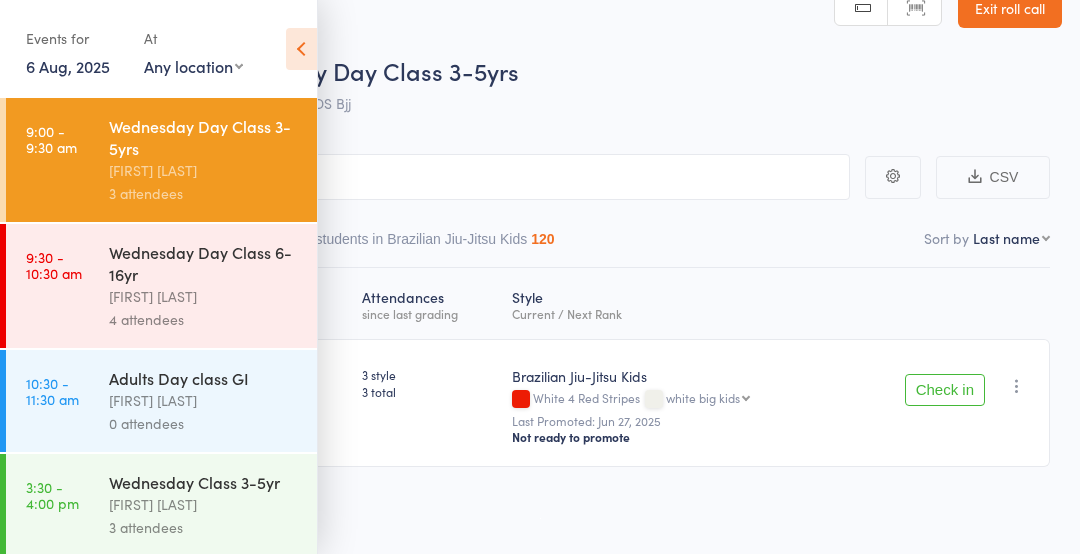 click on "4 attendees" at bounding box center [204, 319] 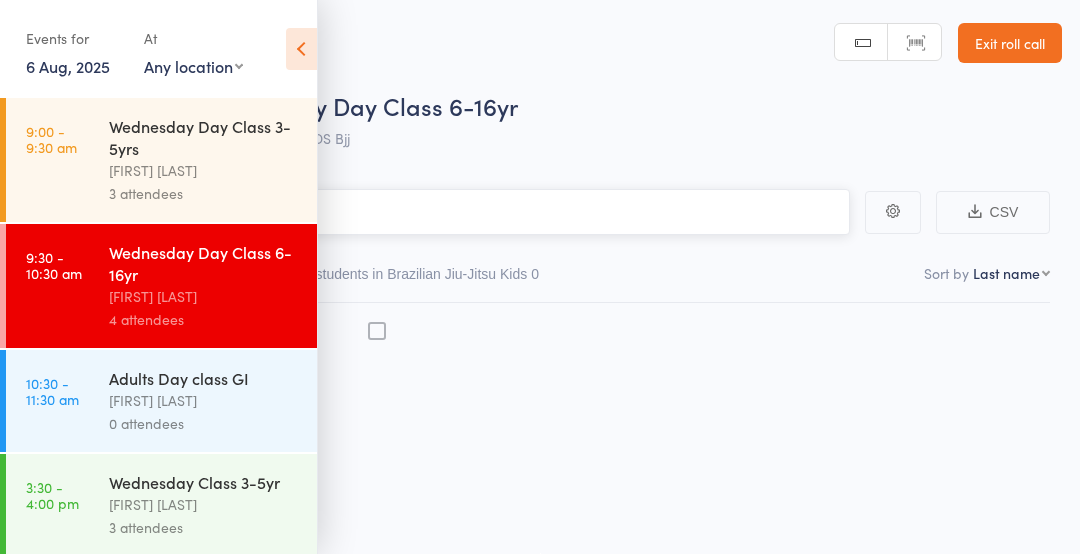 scroll, scrollTop: 1, scrollLeft: 0, axis: vertical 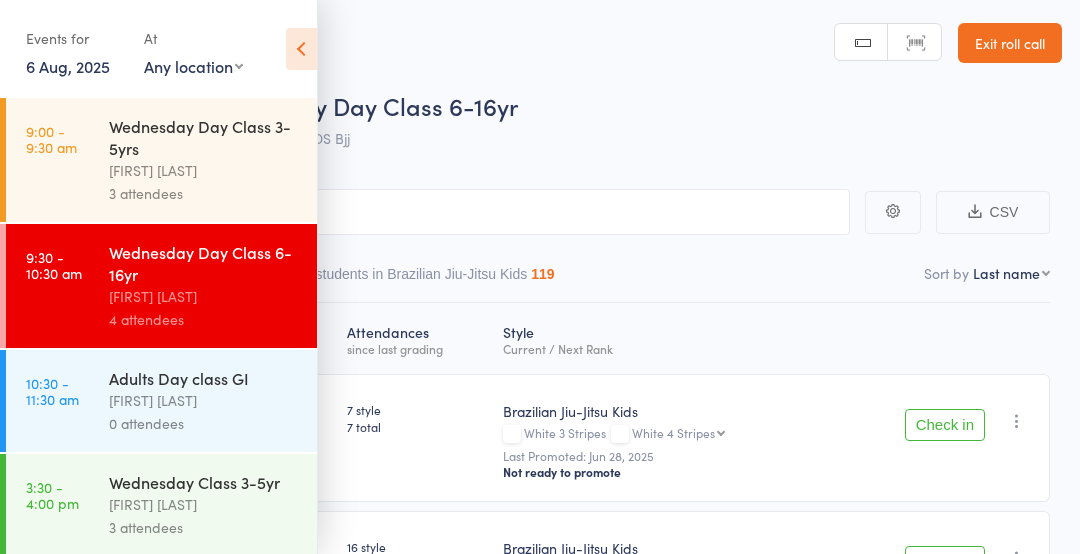 click on "[FIRST] [LAST]" at bounding box center [204, 400] 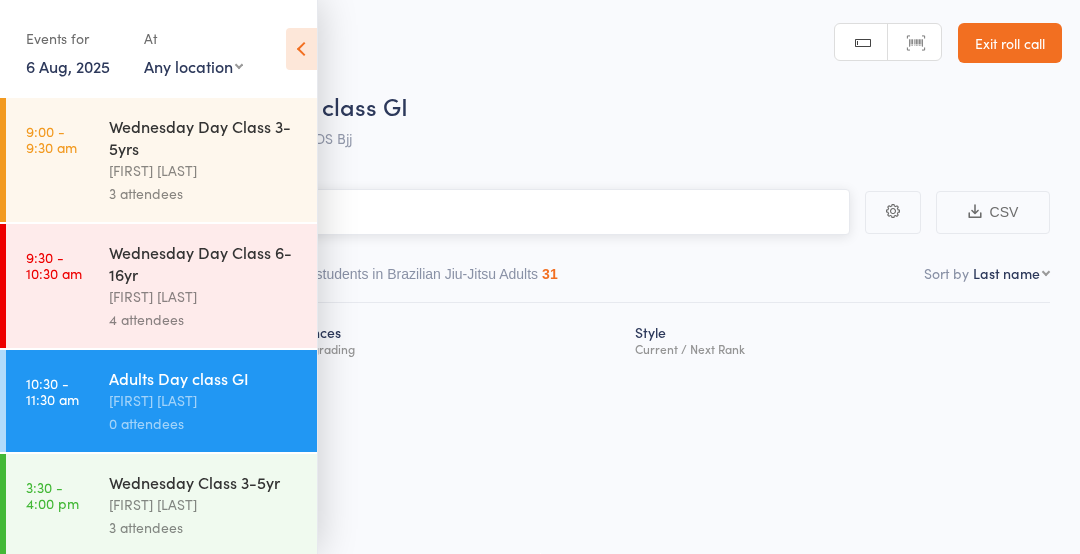 scroll, scrollTop: 0, scrollLeft: 0, axis: both 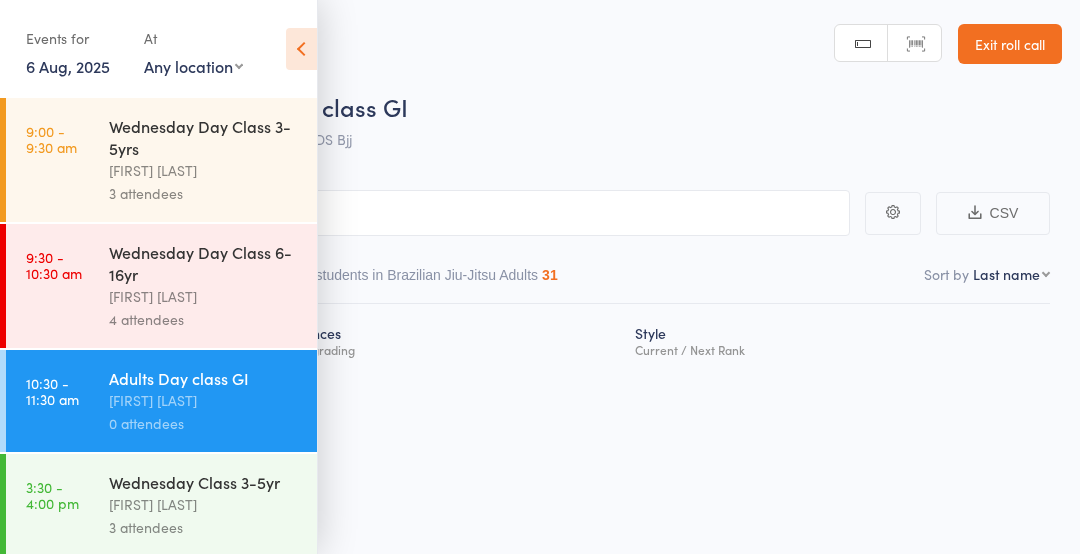 click on "[FIRST] [LAST]" at bounding box center [204, 504] 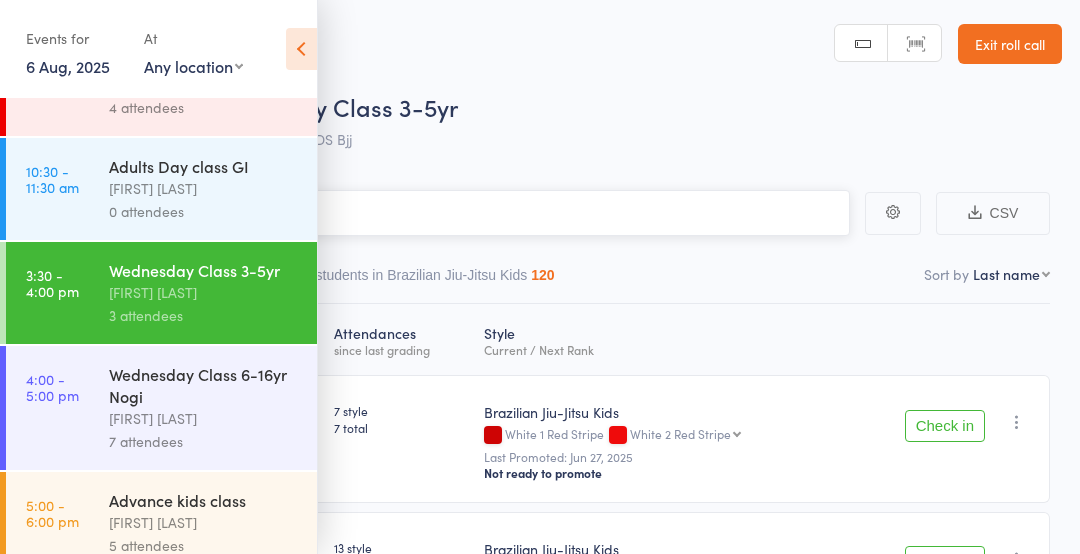 scroll, scrollTop: 238, scrollLeft: 0, axis: vertical 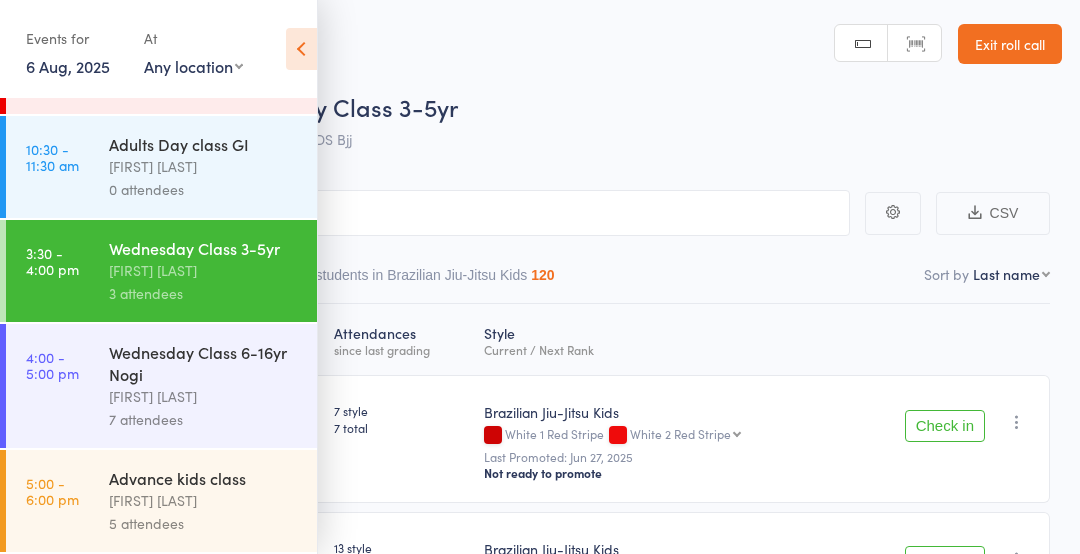 click on "Roll Call for  Wednesday Class 3-5yr" at bounding box center [566, 106] 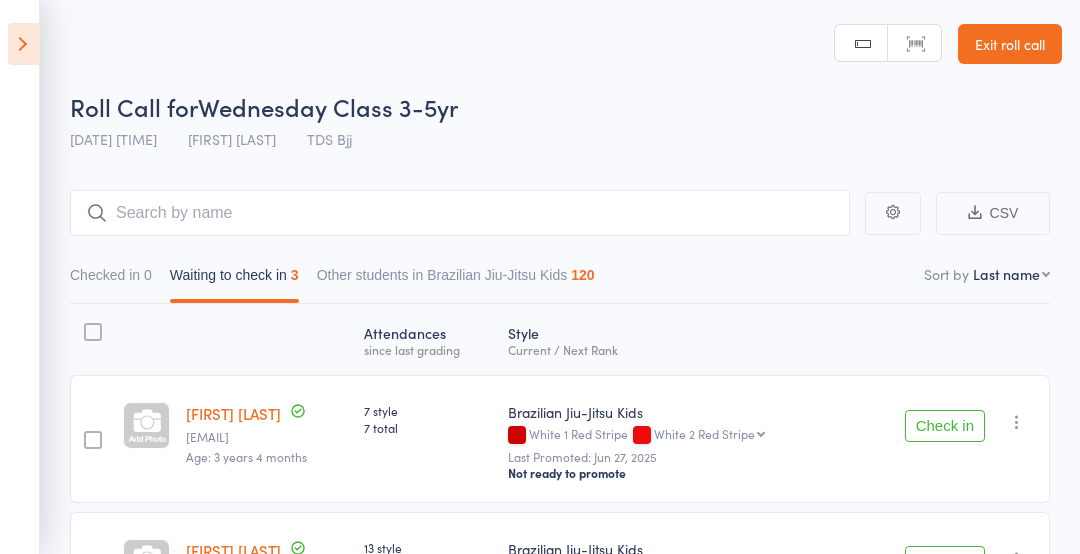 click at bounding box center (23, 44) 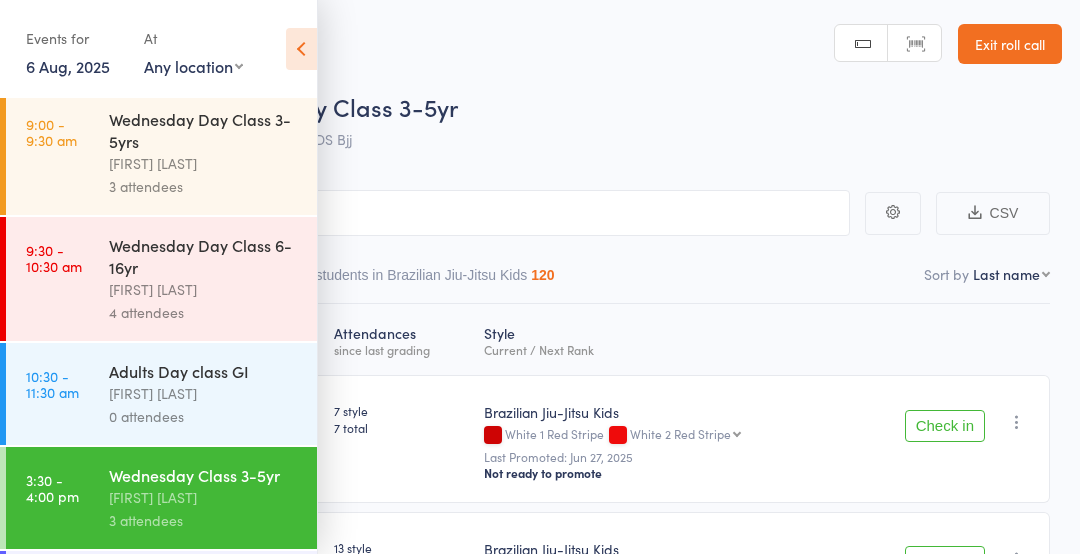 scroll, scrollTop: 0, scrollLeft: 0, axis: both 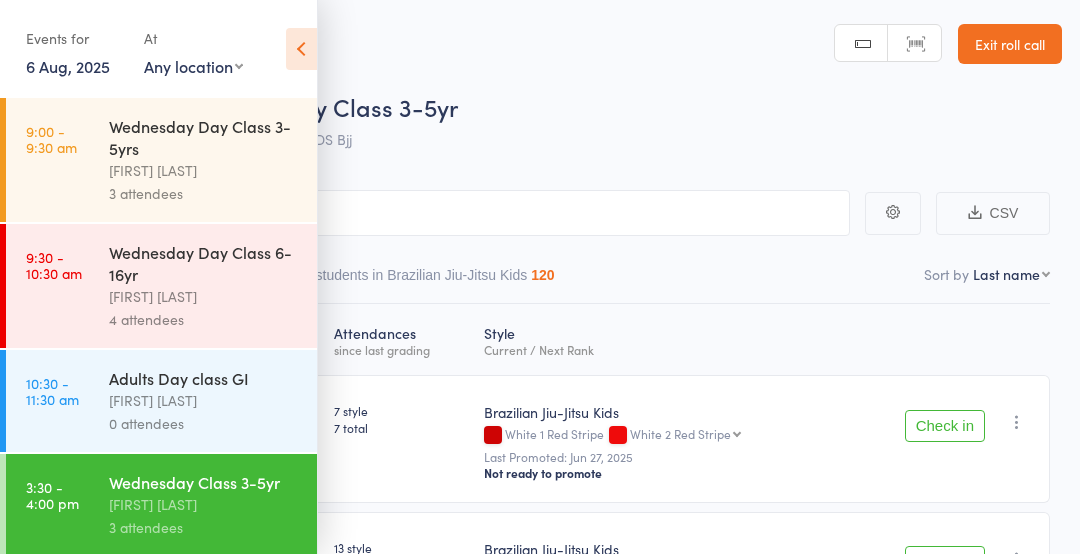 click on "[FIRST] [LAST]" at bounding box center (204, 170) 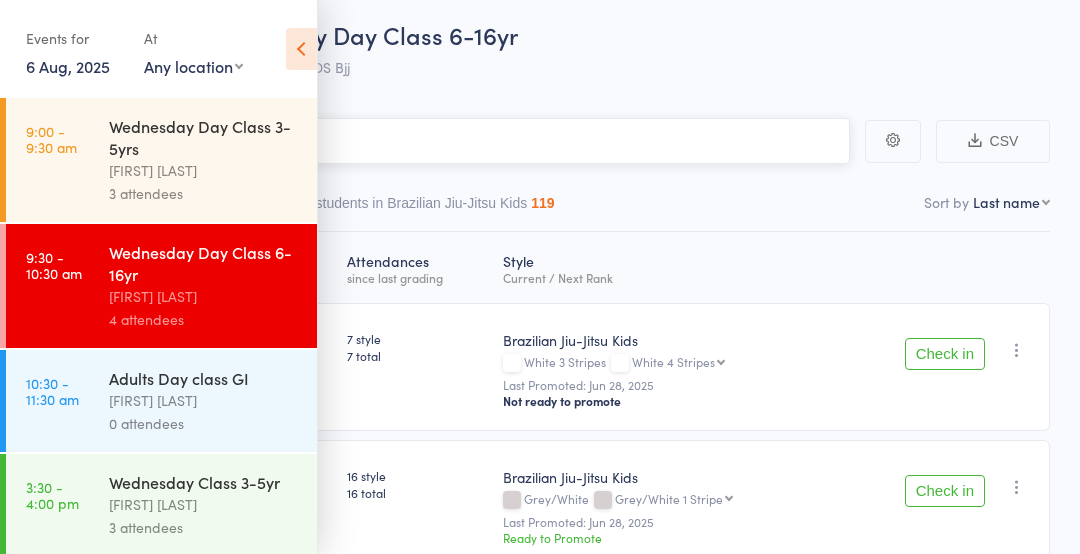 scroll, scrollTop: 72, scrollLeft: 0, axis: vertical 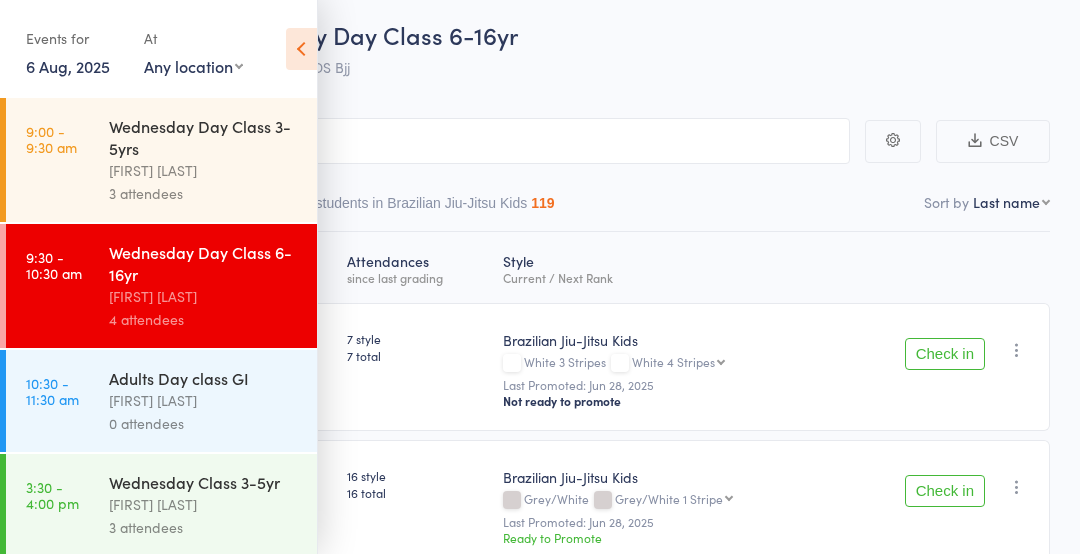 click at bounding box center (301, 49) 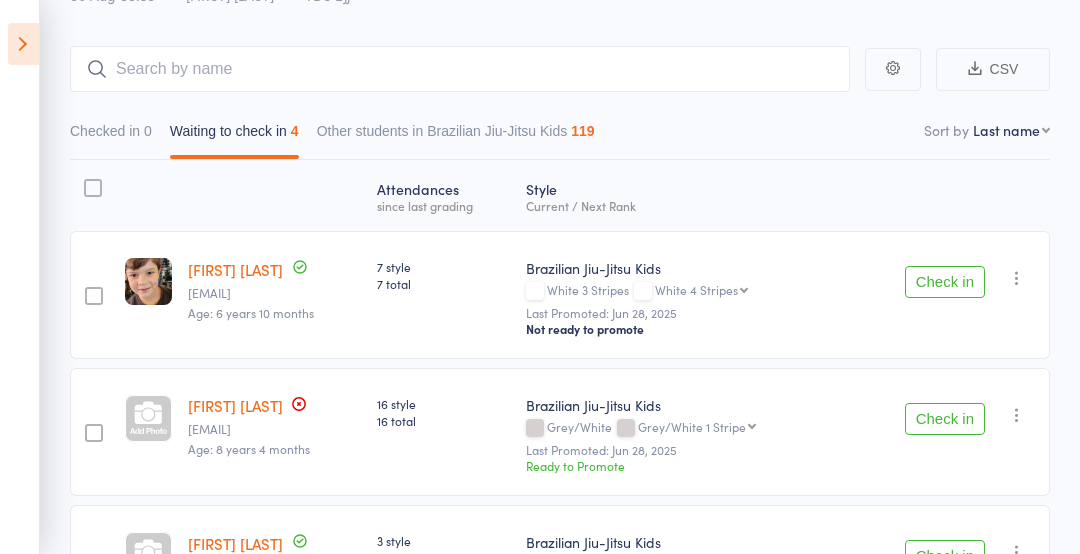 scroll, scrollTop: 147, scrollLeft: 0, axis: vertical 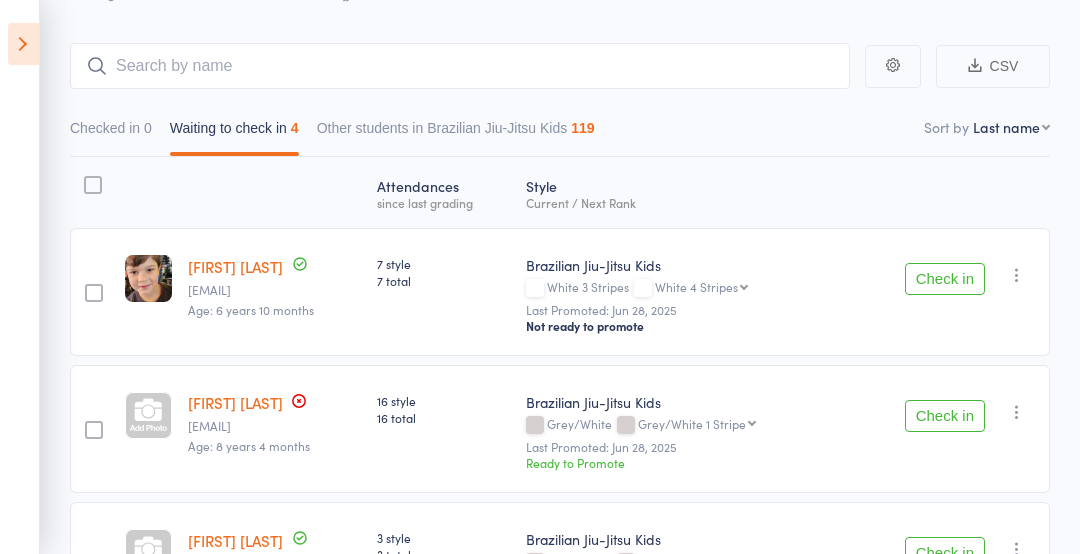click on "Check in" at bounding box center [945, 279] 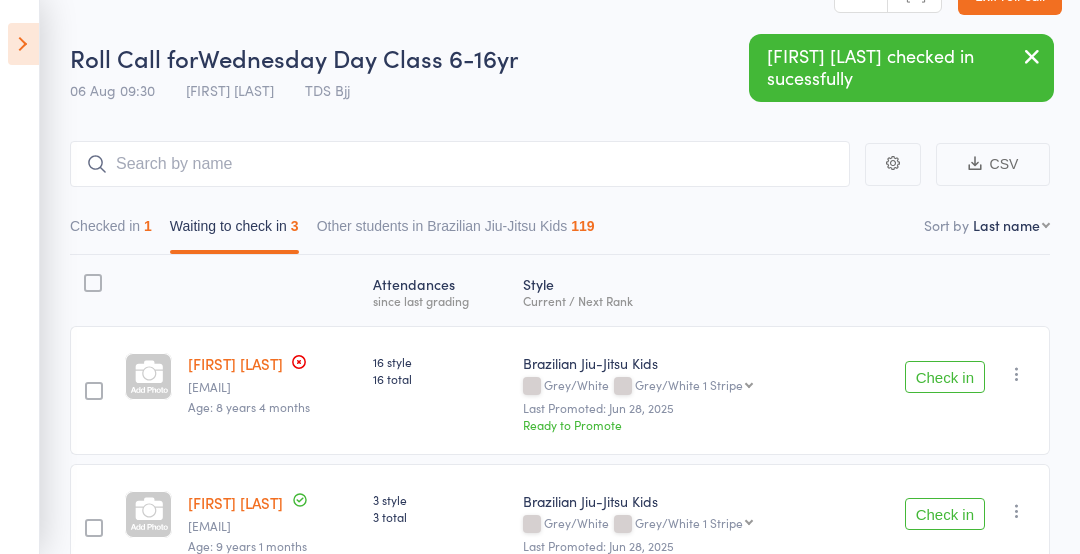 scroll, scrollTop: 0, scrollLeft: 0, axis: both 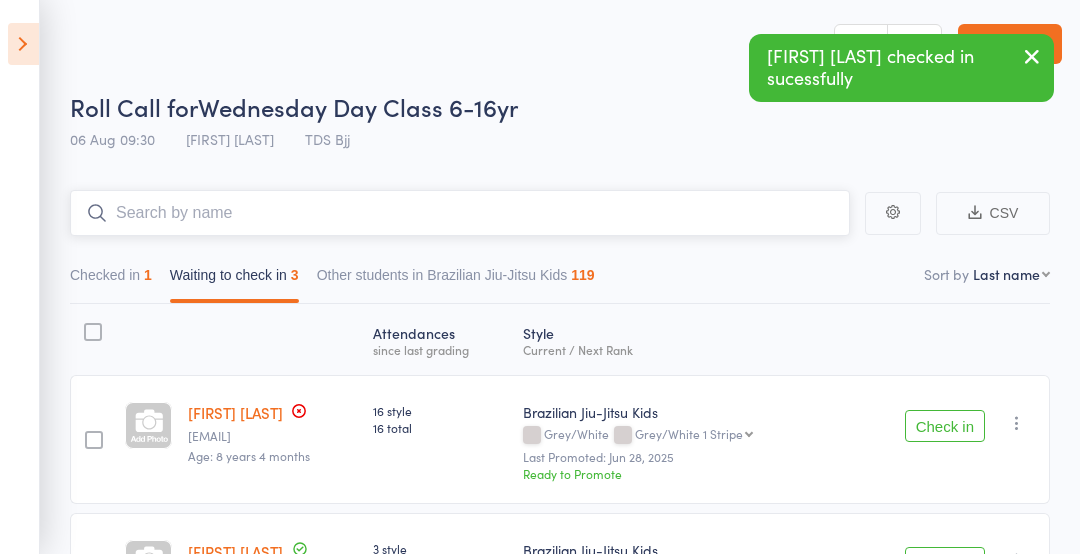 click at bounding box center (460, 213) 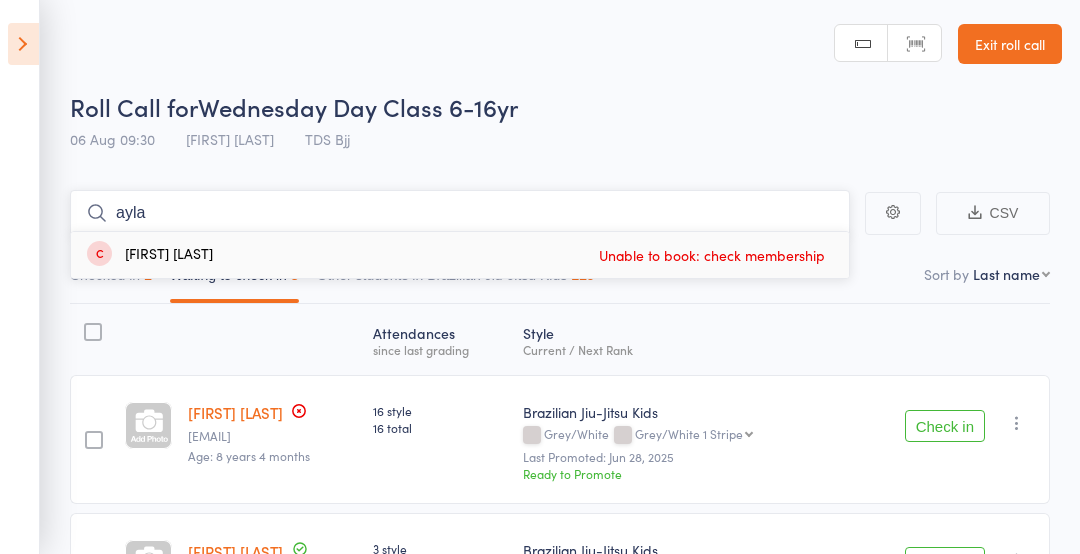 type on "ayla" 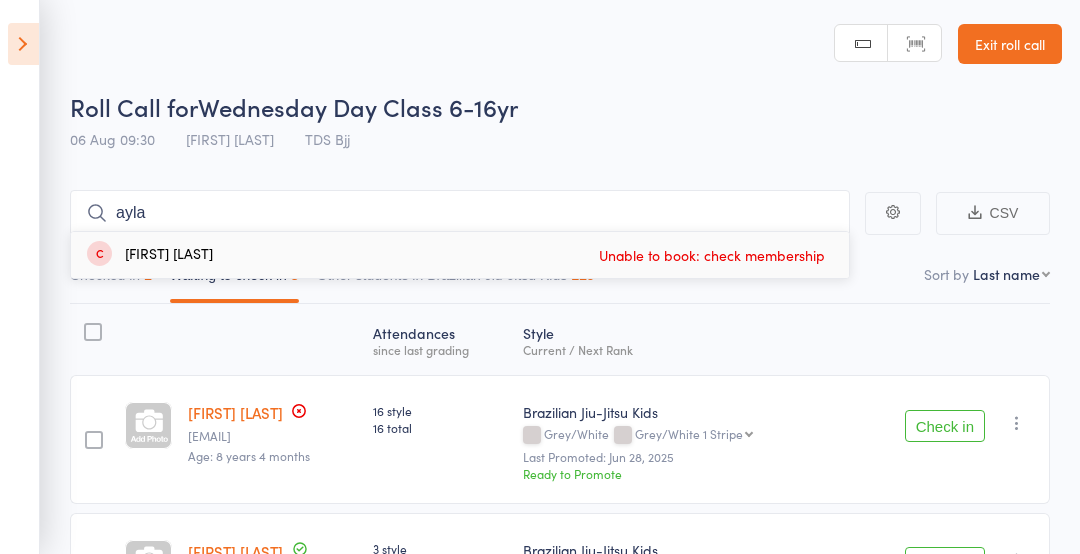 click on "Ayla Anderson Unable to book: check membership" at bounding box center (460, 255) 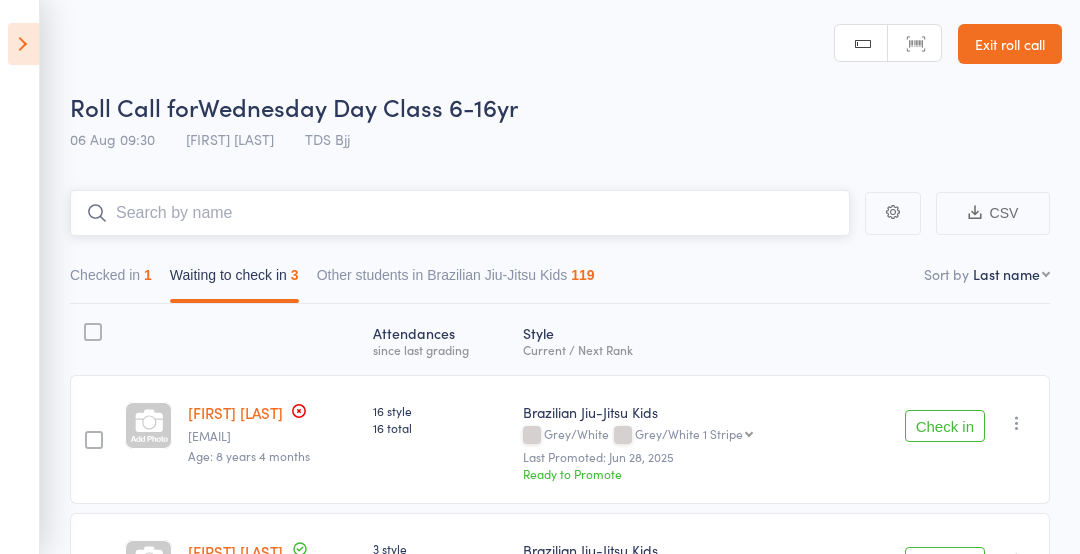 click at bounding box center (460, 213) 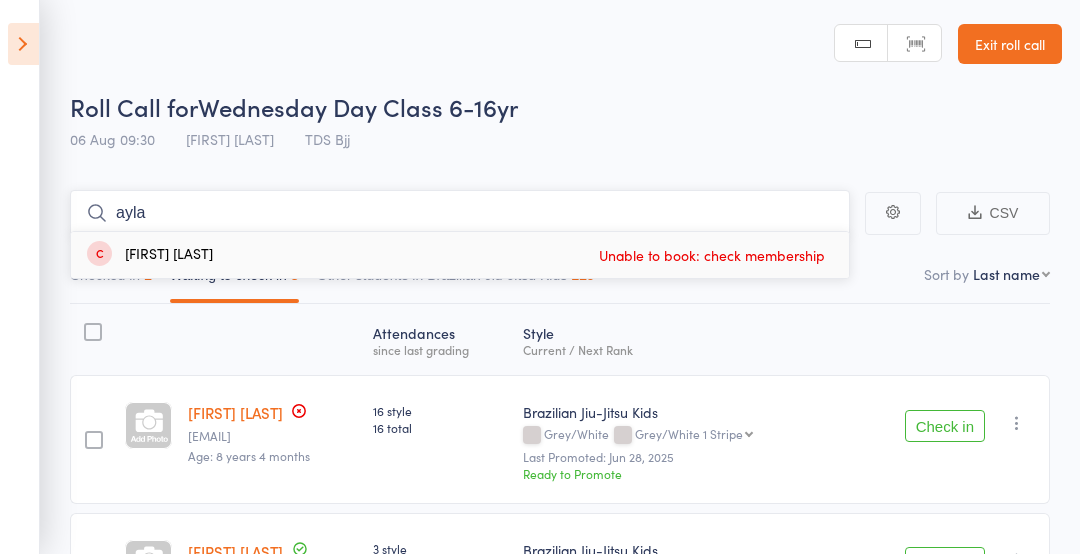 type on "ayla" 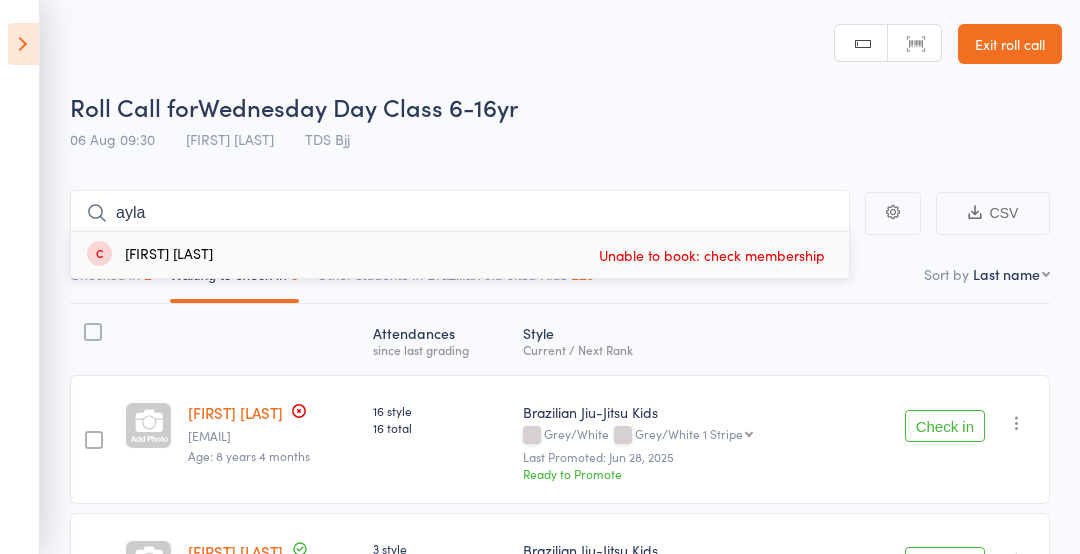 click on "Ayla Anderson" at bounding box center [150, 255] 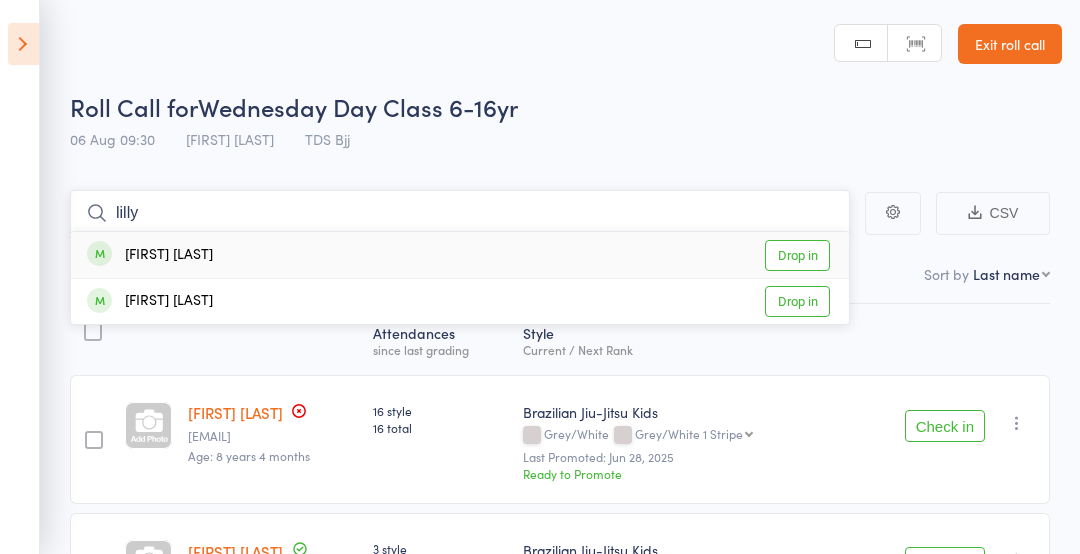 type on "lilly" 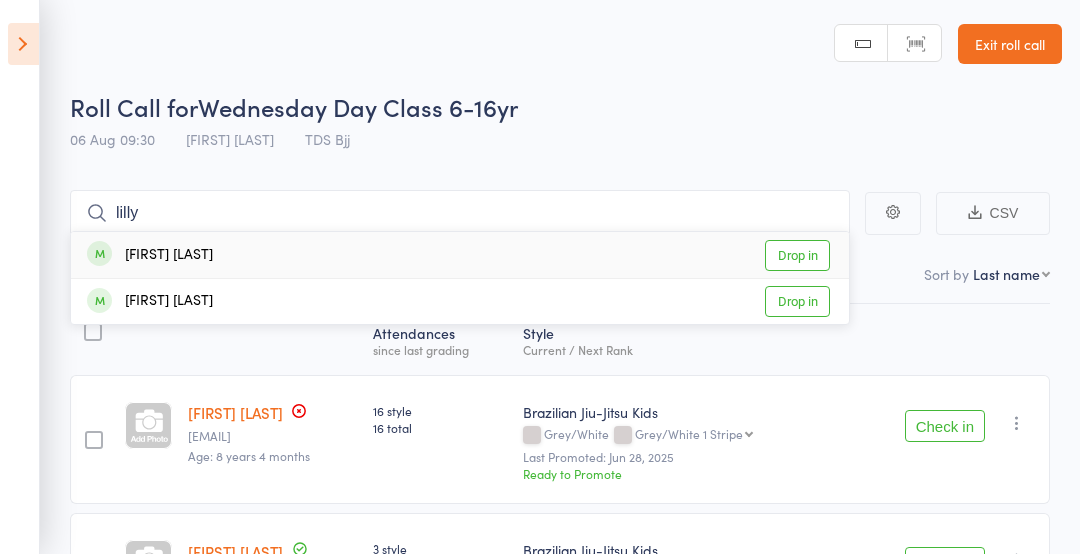 click on "Lilly Neilsen Drop in" at bounding box center [460, 255] 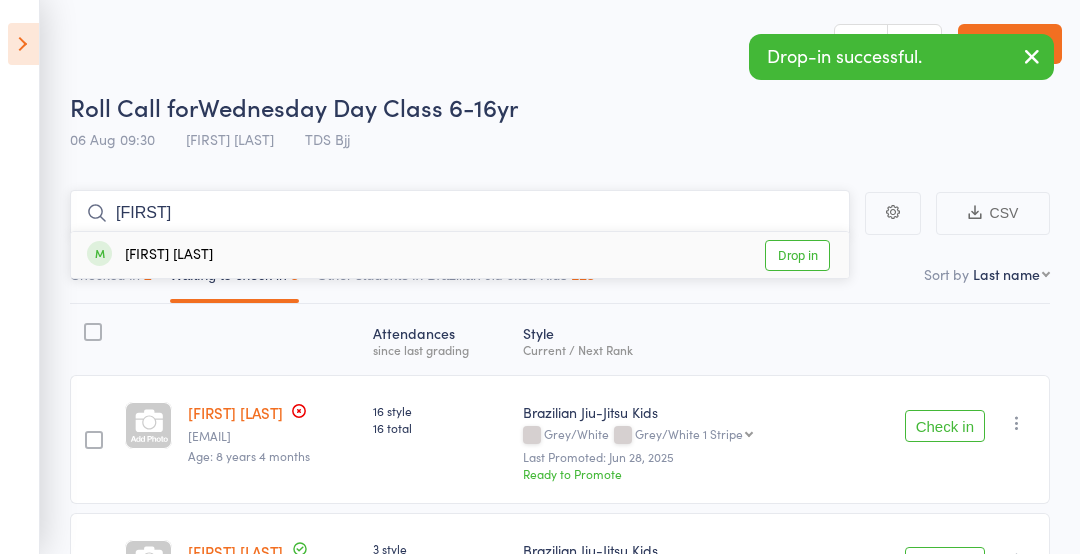 type on "evie" 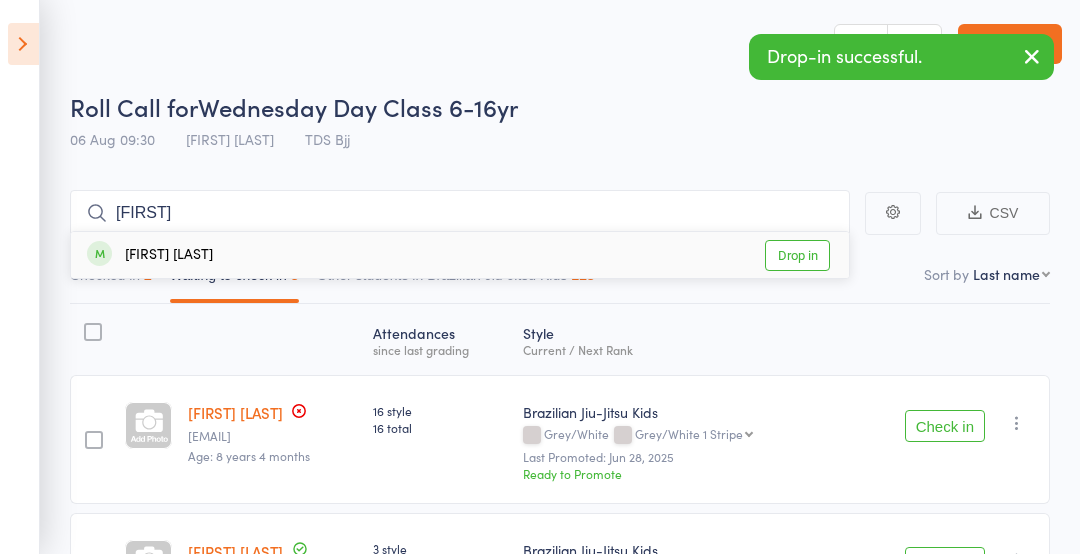 click on "Evie Neilsen Drop in" at bounding box center (460, 255) 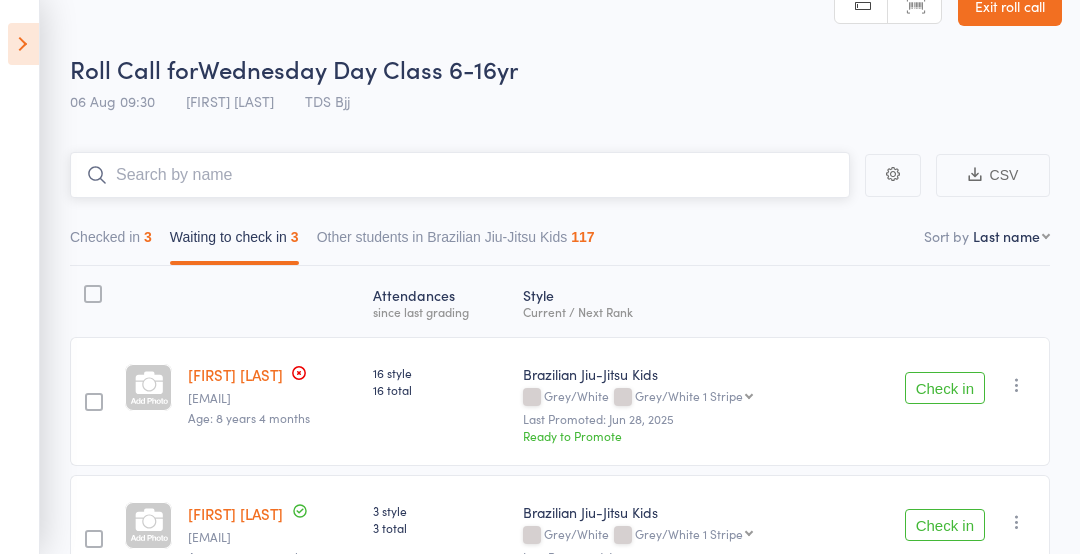 scroll, scrollTop: 37, scrollLeft: 0, axis: vertical 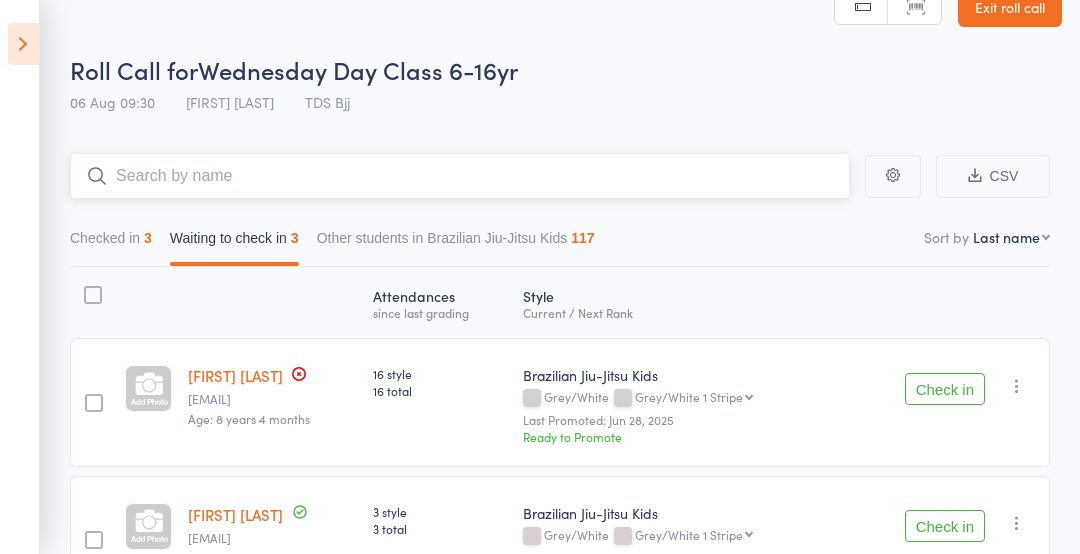 click at bounding box center (460, 176) 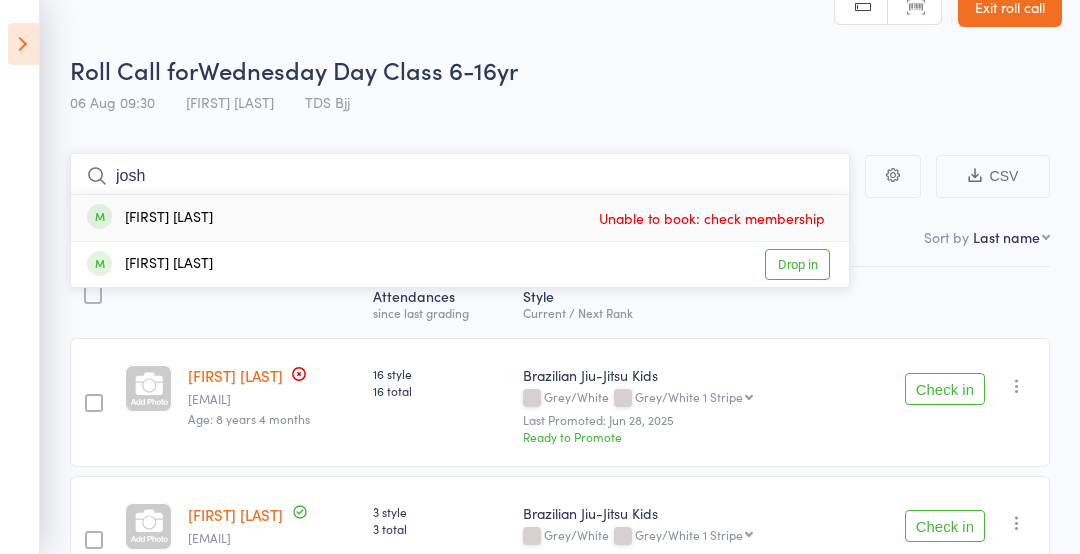 type on "josh" 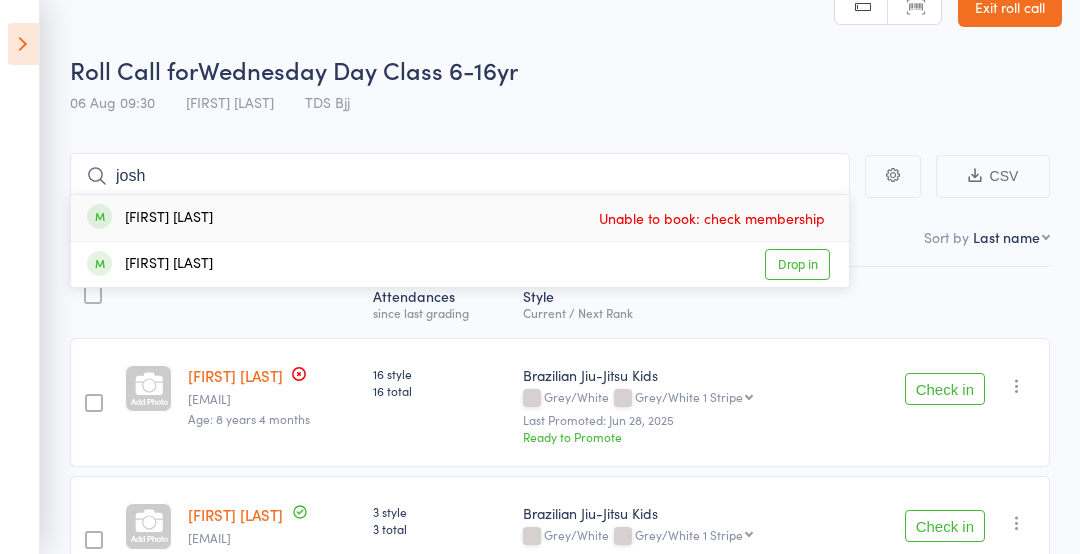 click on "Joshua Nolan Drop in" at bounding box center (460, 264) 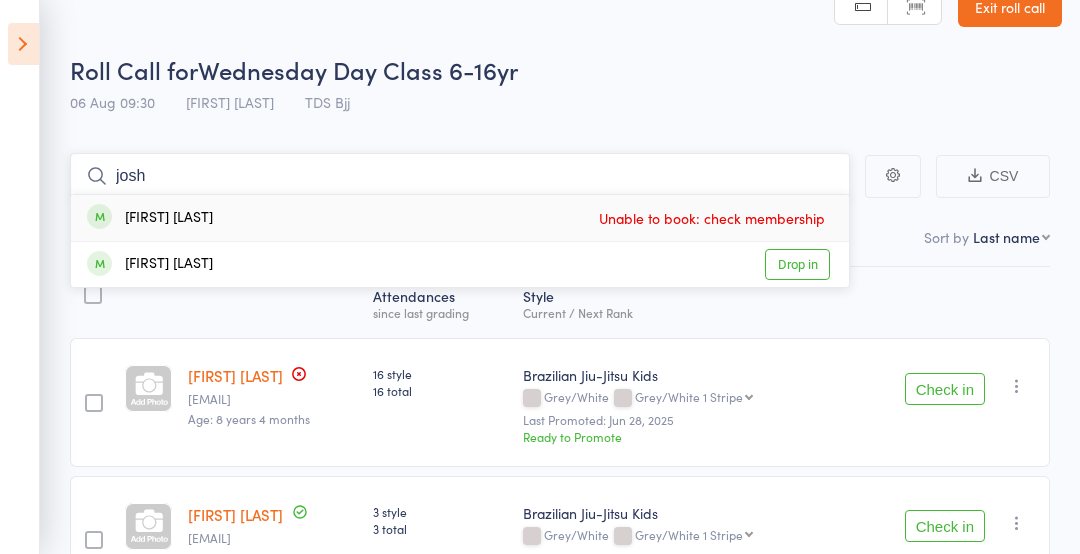 type 